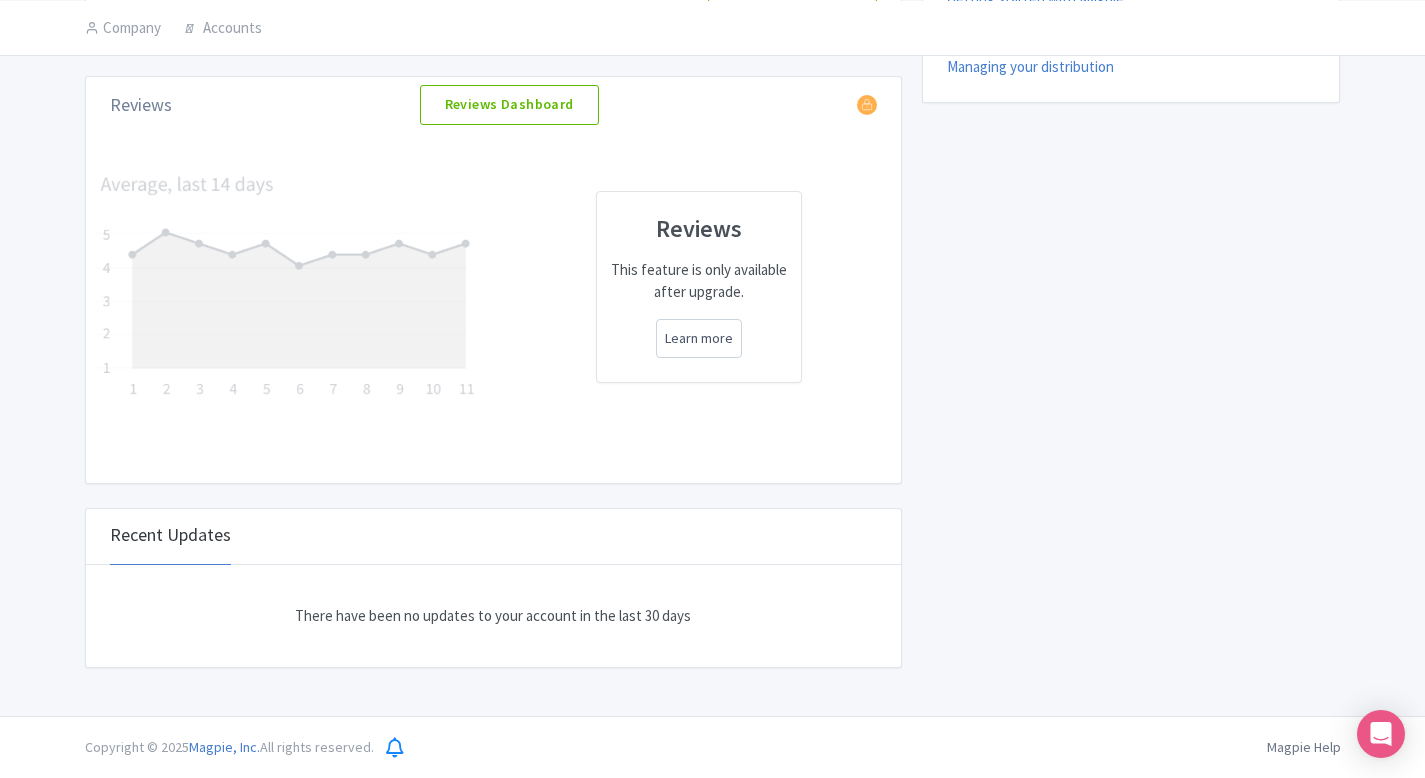 scroll, scrollTop: 0, scrollLeft: 0, axis: both 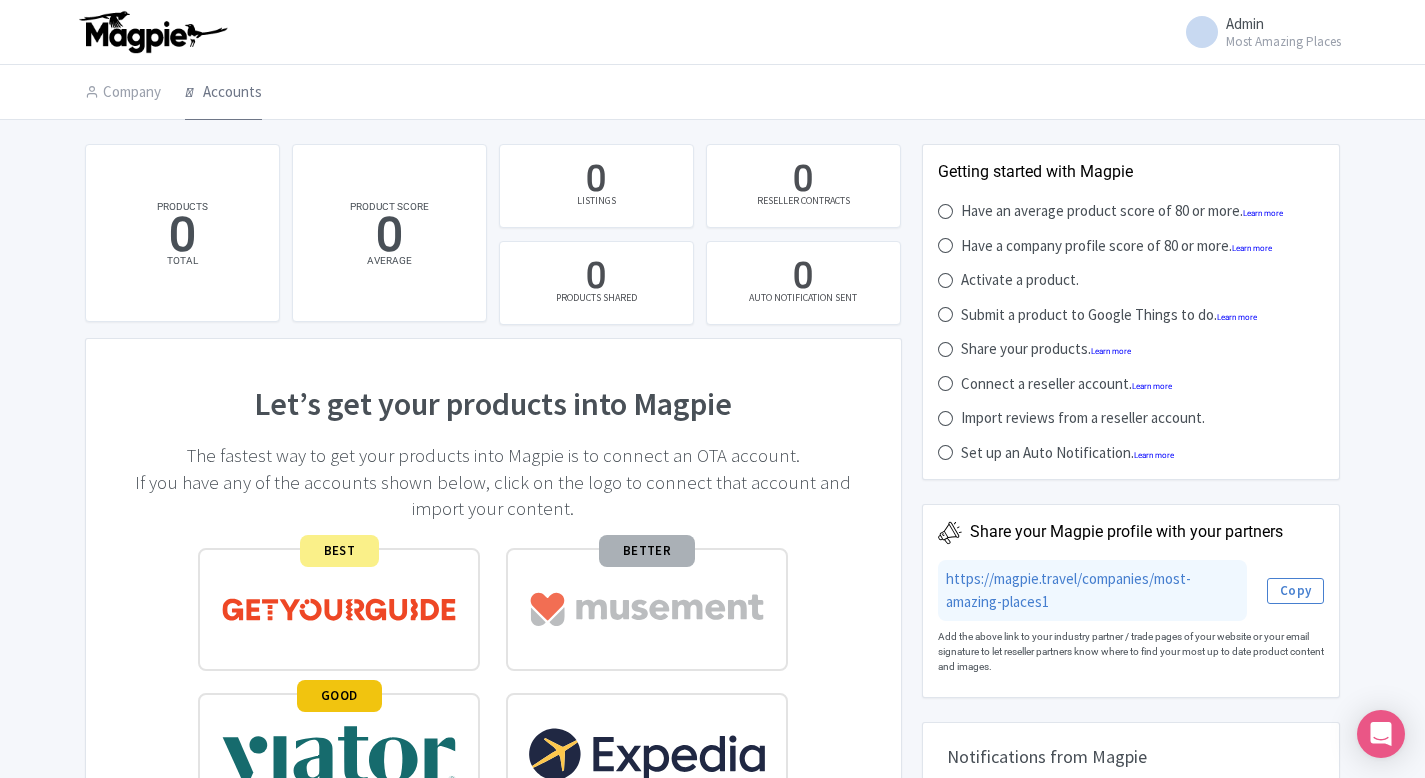 click at bounding box center [192, 92] 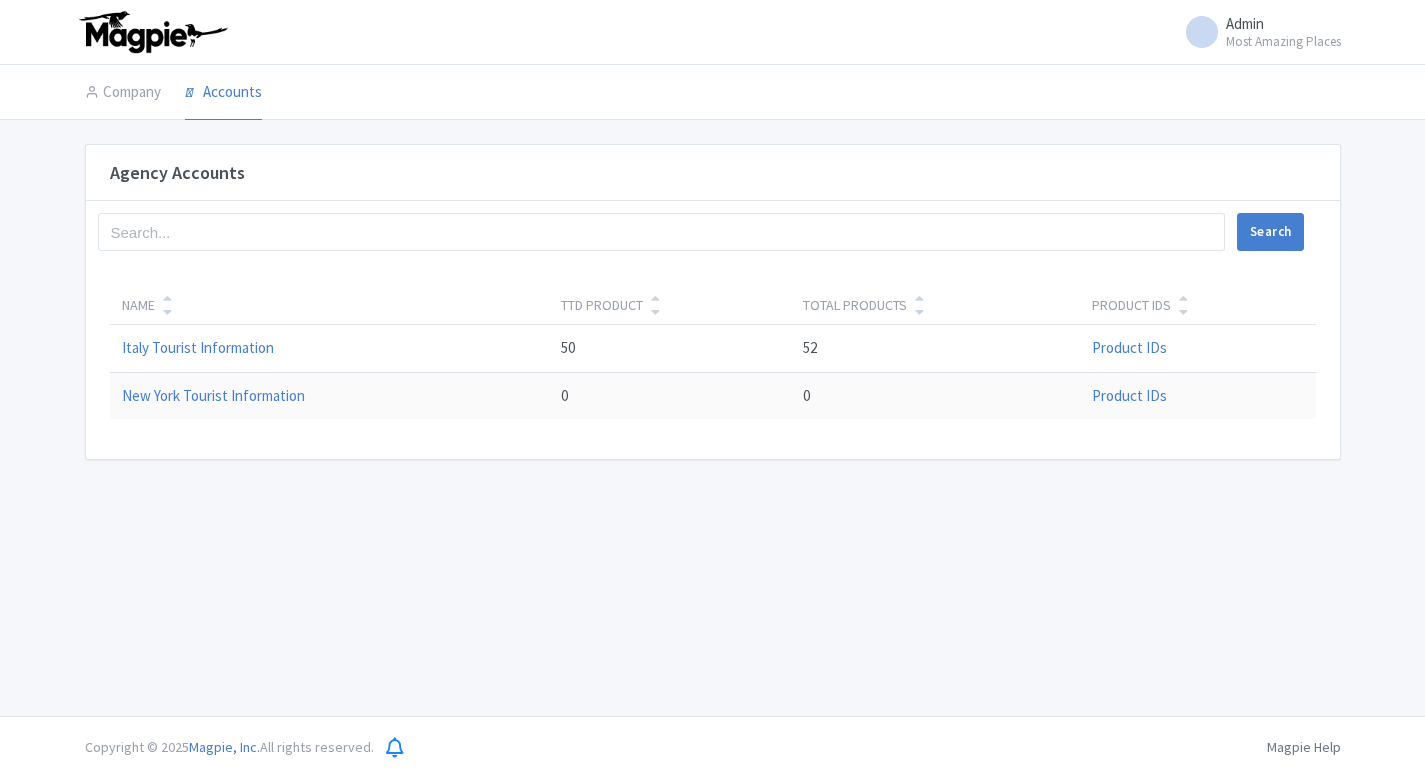scroll, scrollTop: 0, scrollLeft: 0, axis: both 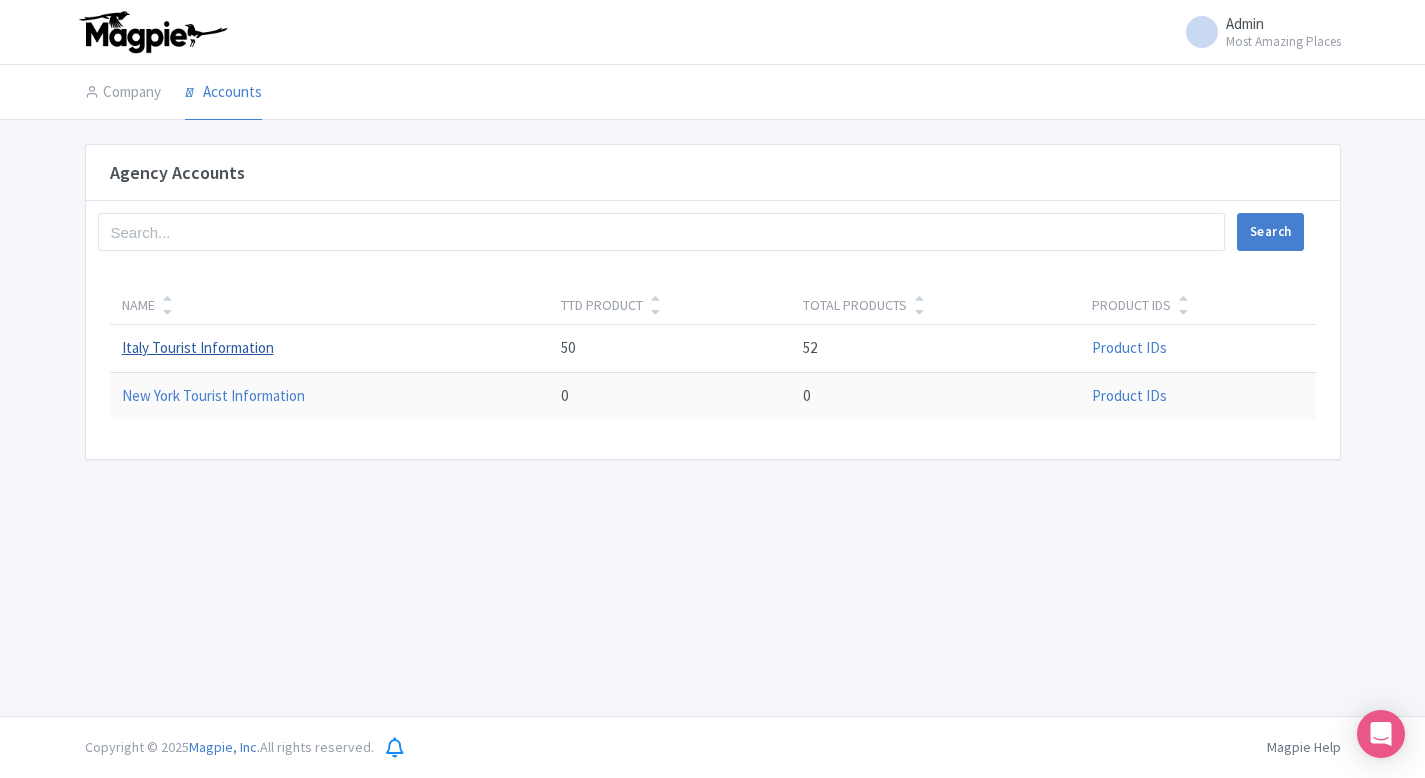 click on "Italy Tourist Information" at bounding box center (198, 347) 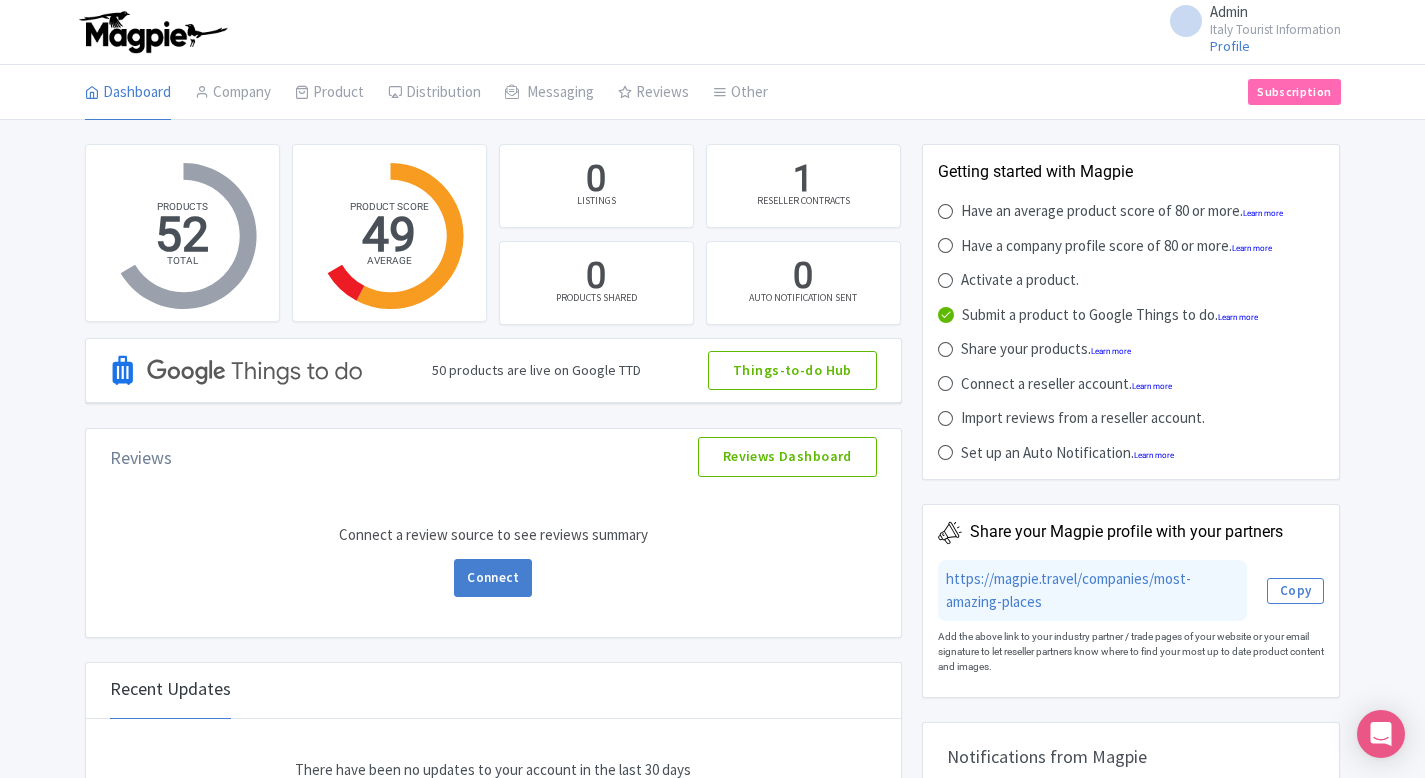scroll, scrollTop: 0, scrollLeft: 0, axis: both 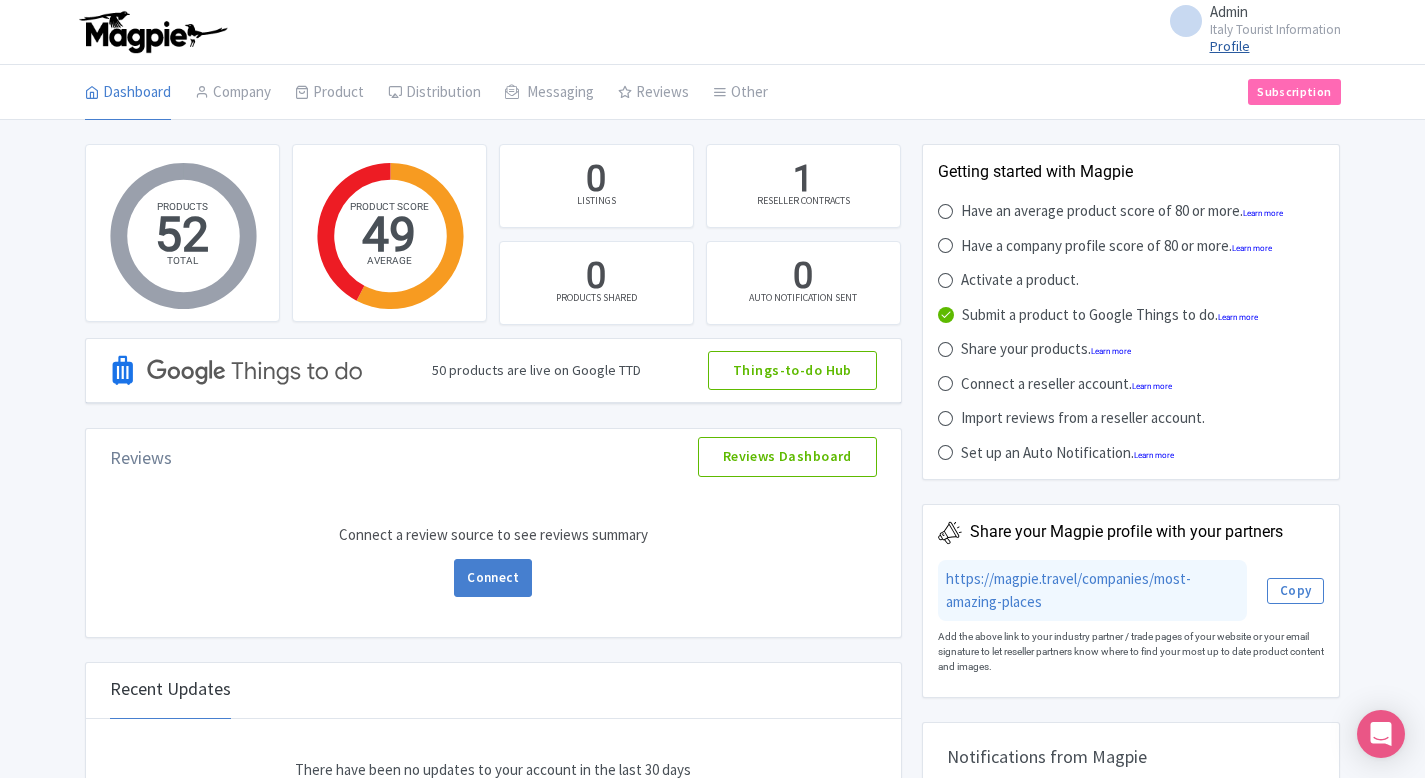 click on "Profile" at bounding box center [1230, 46] 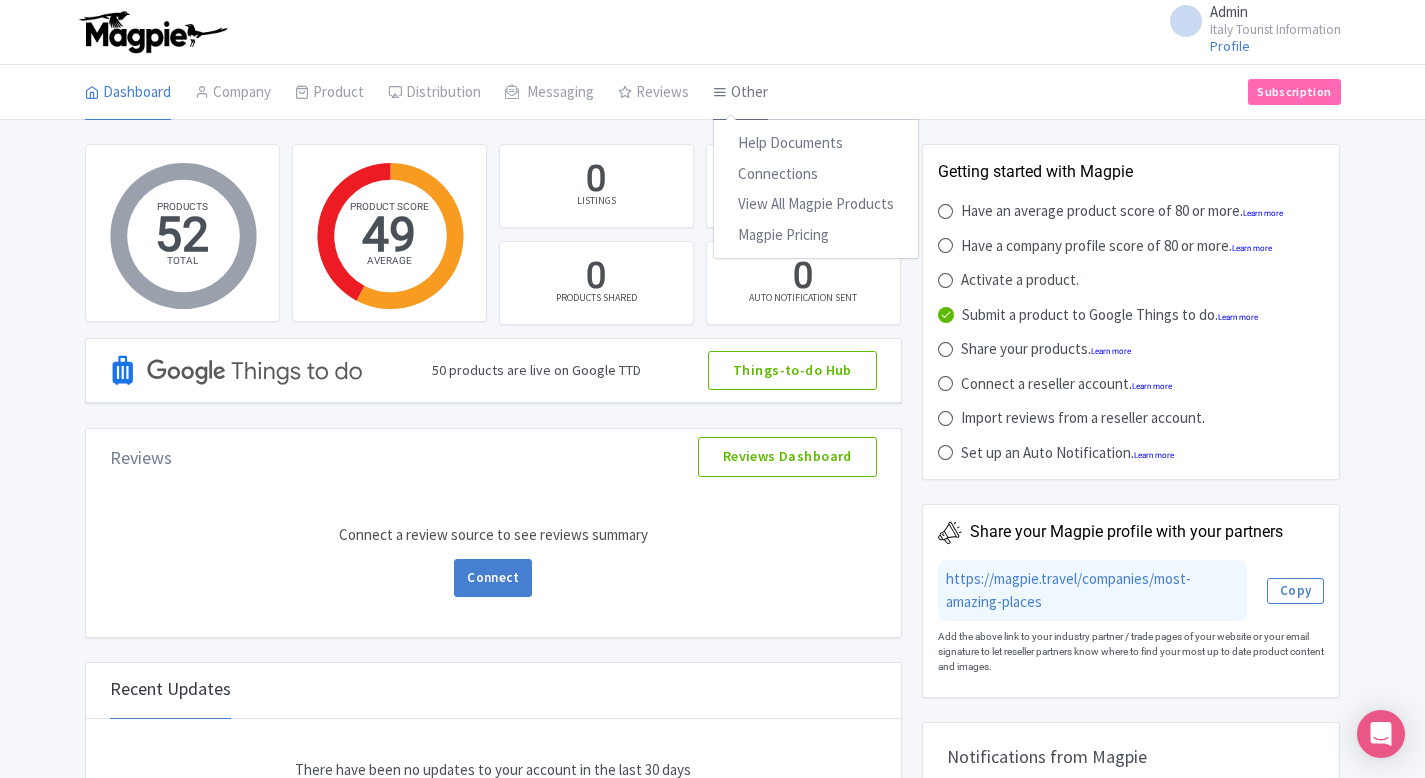 click on "Other" at bounding box center (740, 93) 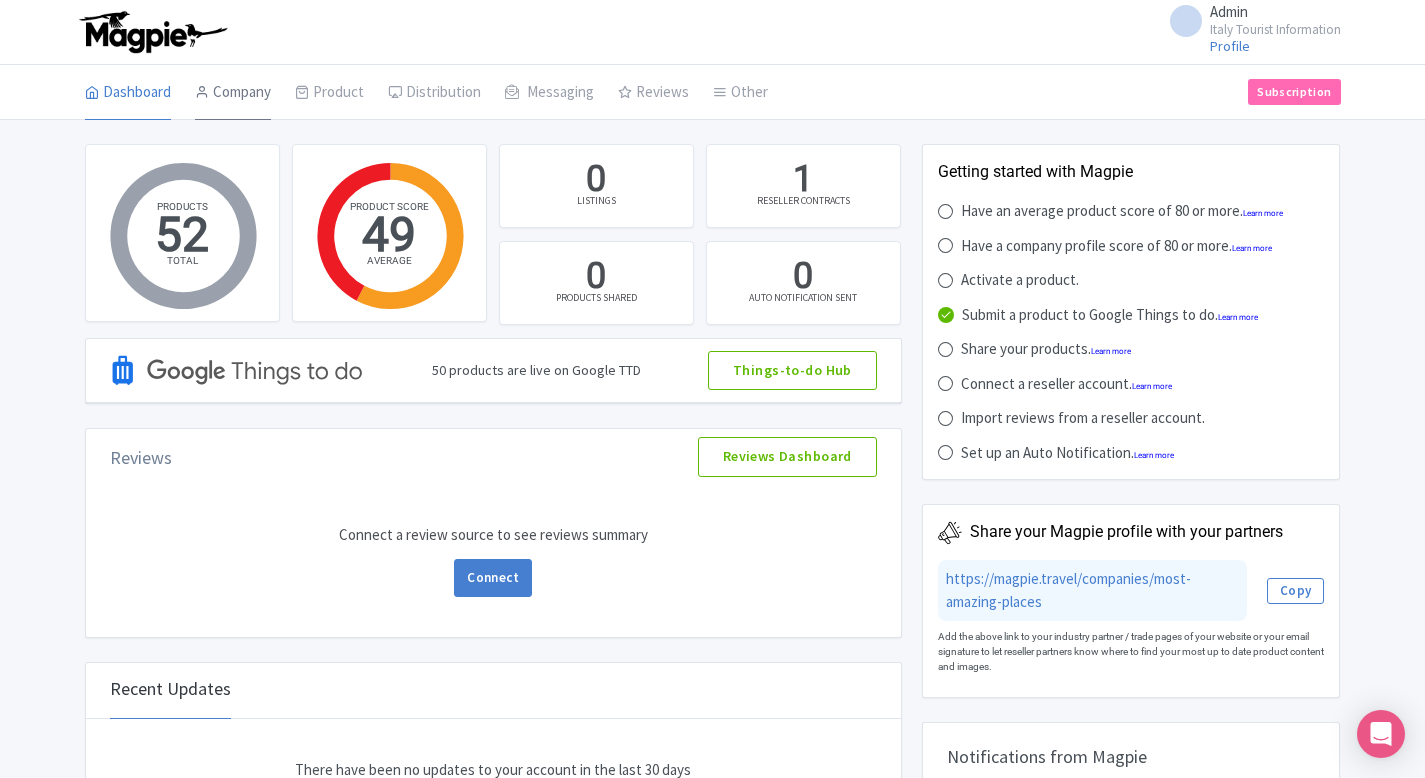 click on "Company" at bounding box center [233, 93] 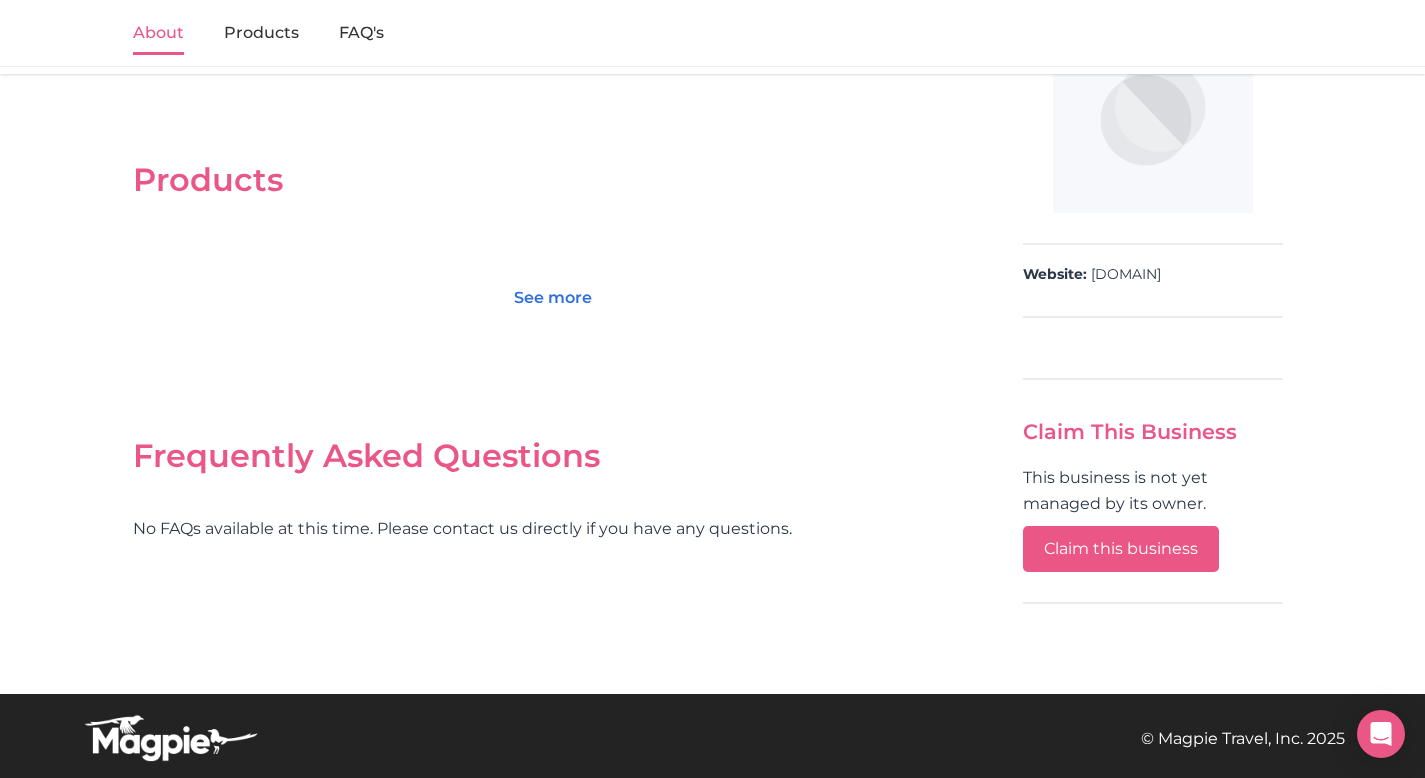 scroll, scrollTop: 0, scrollLeft: 0, axis: both 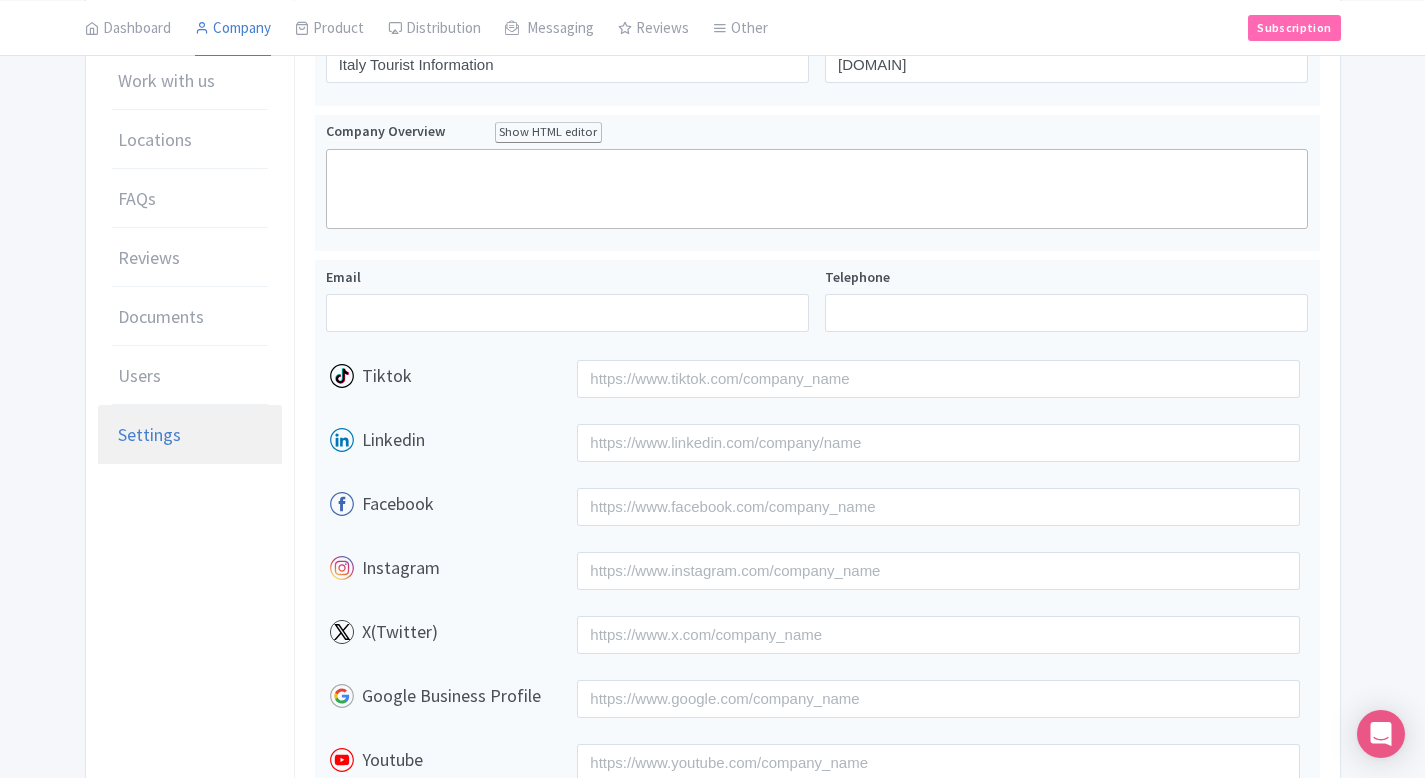 click on "Settings" at bounding box center (190, 435) 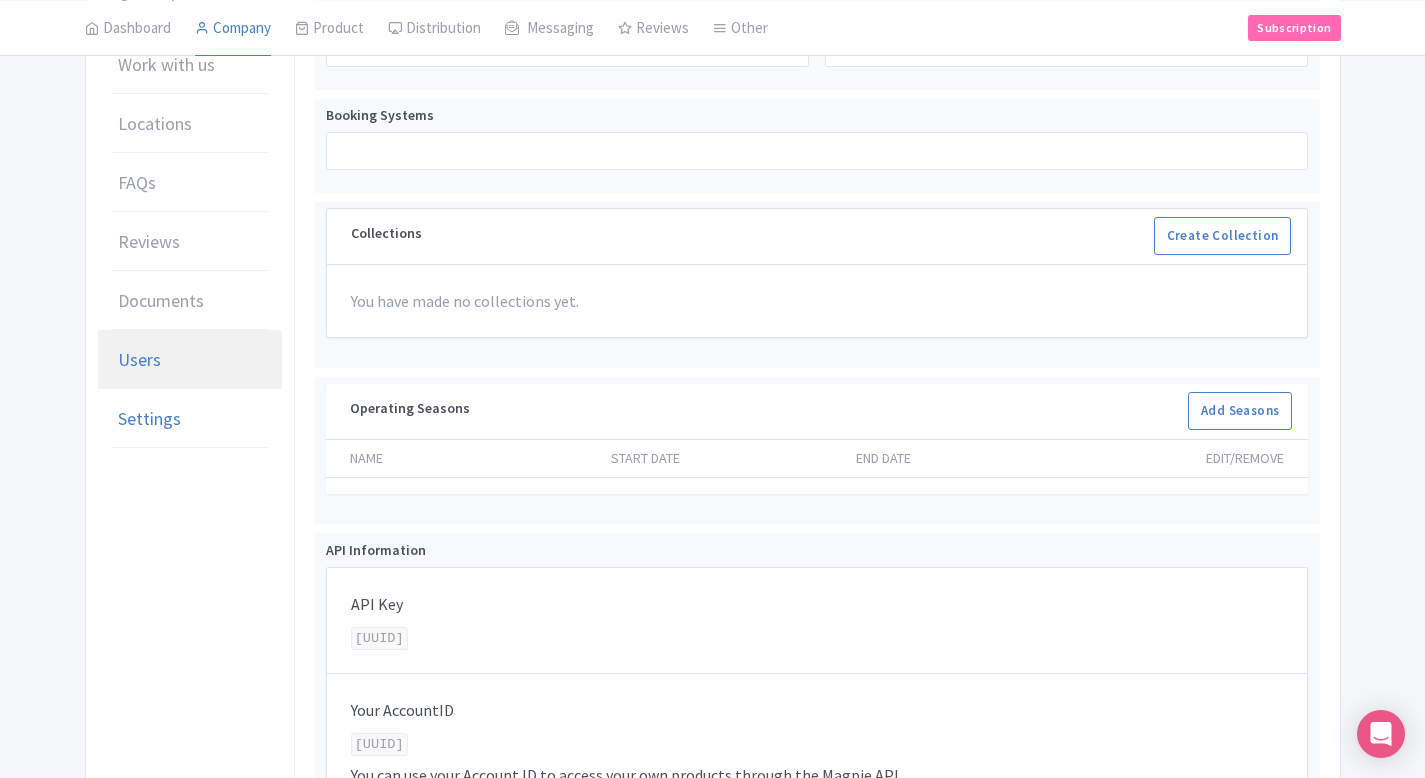 click on "Users" at bounding box center [190, 360] 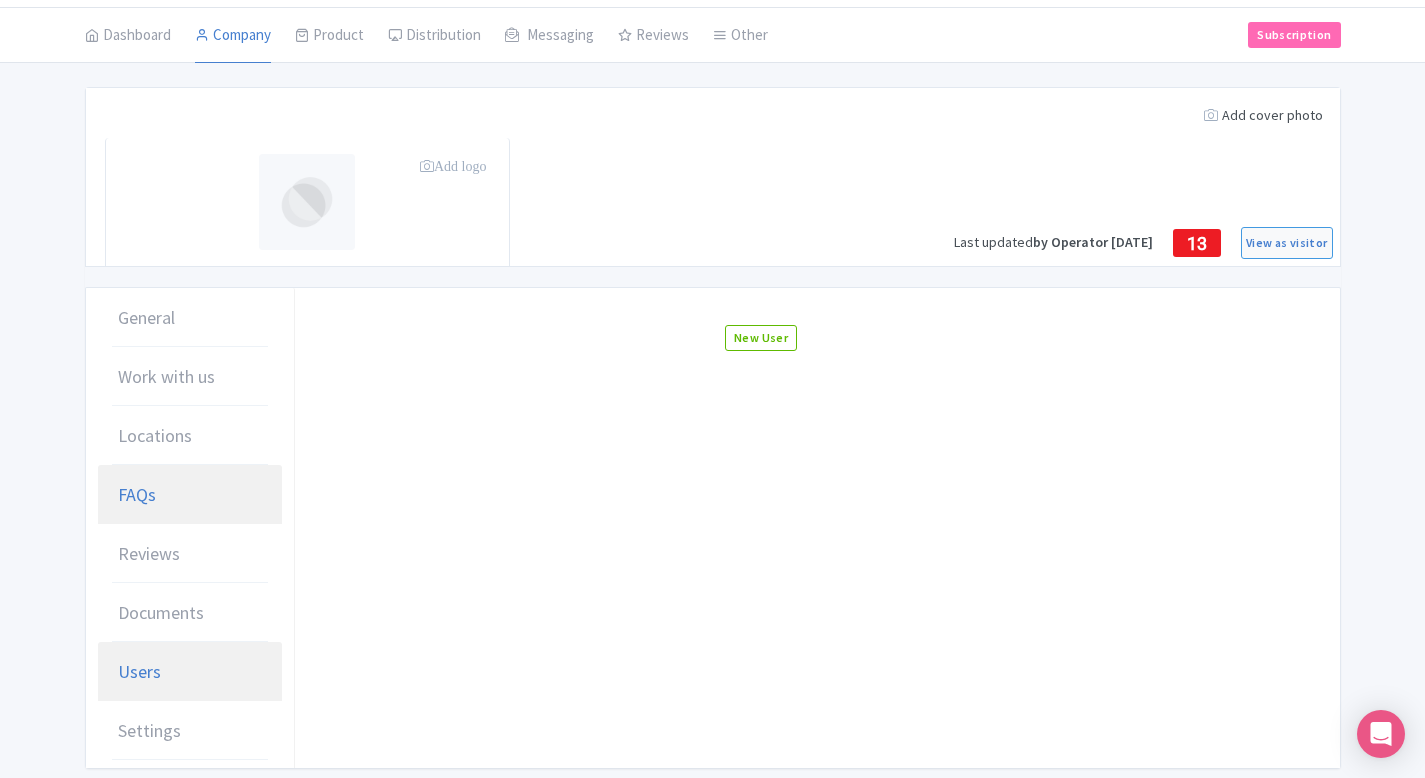 scroll, scrollTop: 0, scrollLeft: 0, axis: both 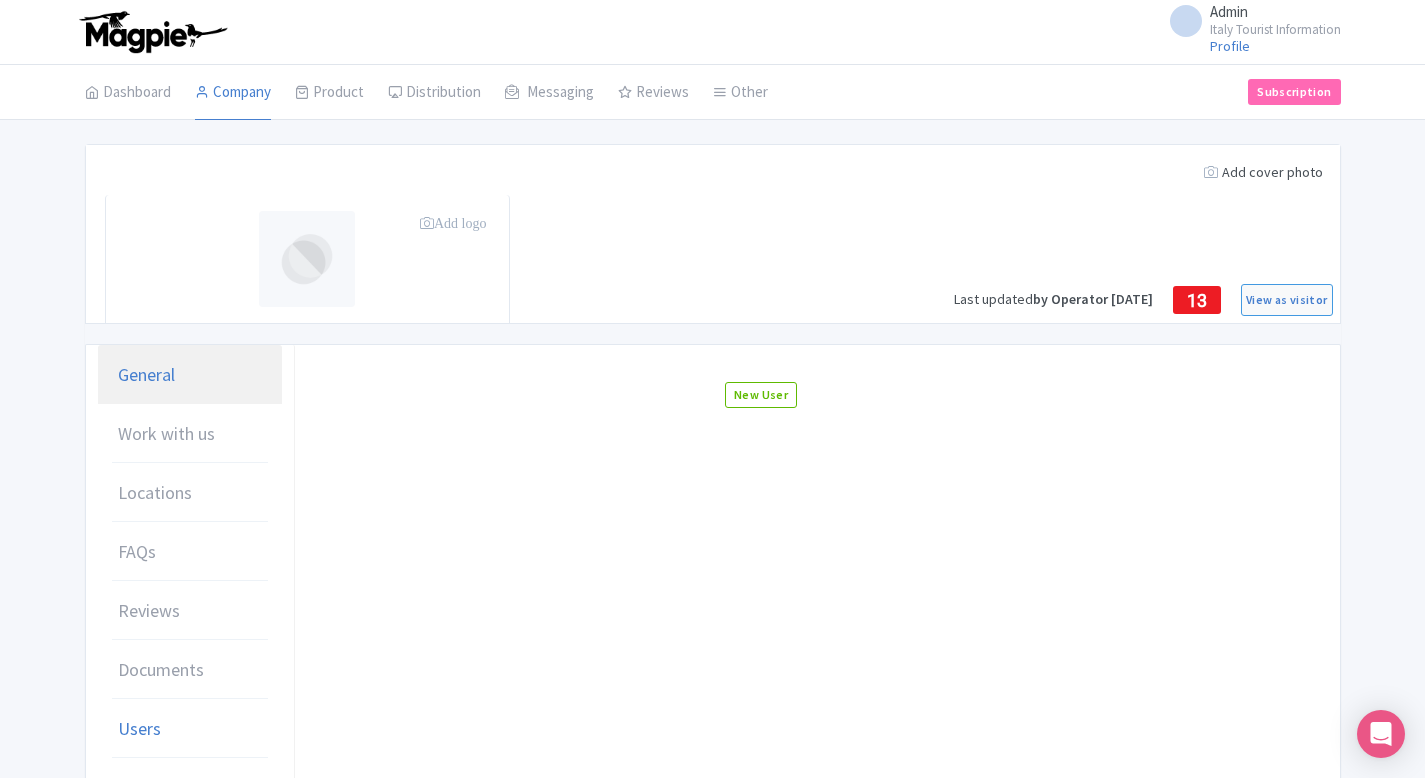click on "General" at bounding box center (146, 374) 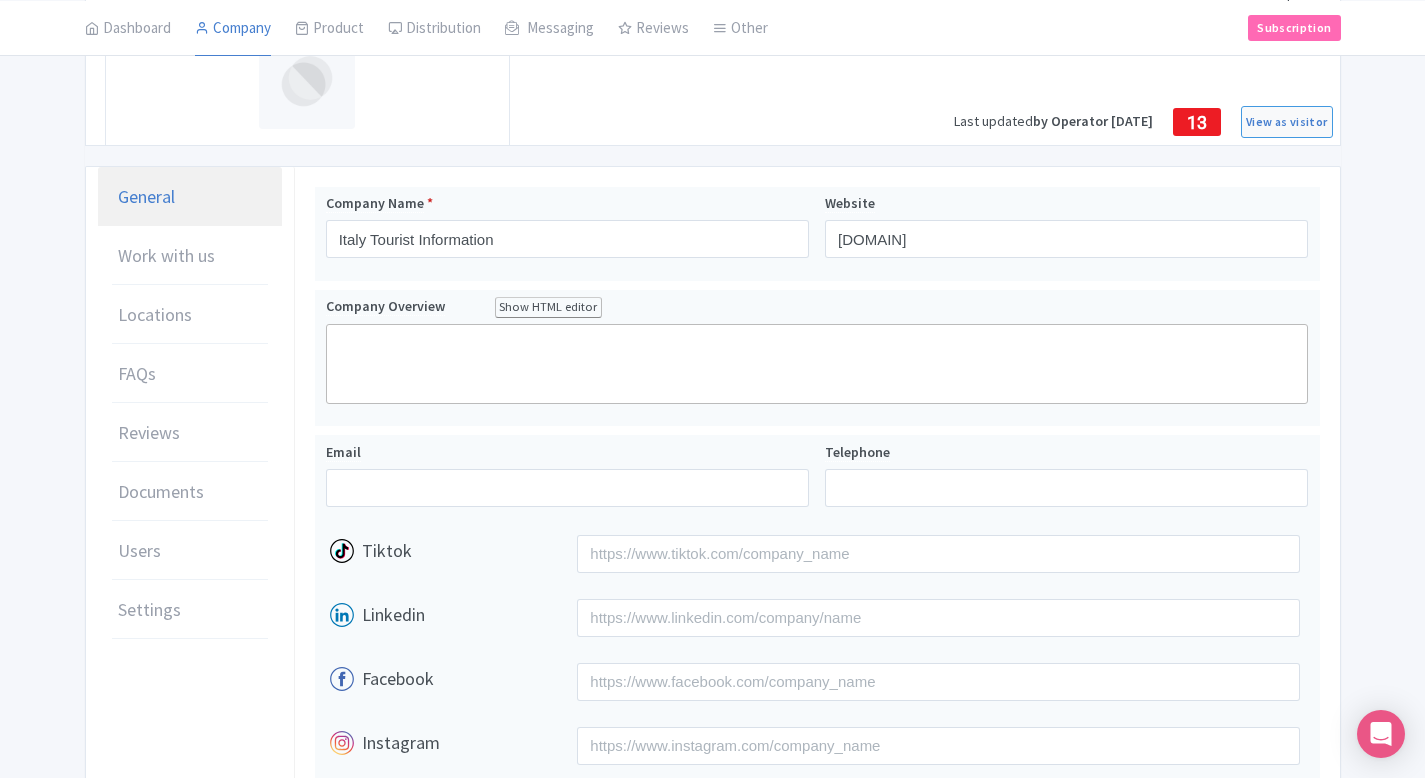 scroll, scrollTop: 0, scrollLeft: 0, axis: both 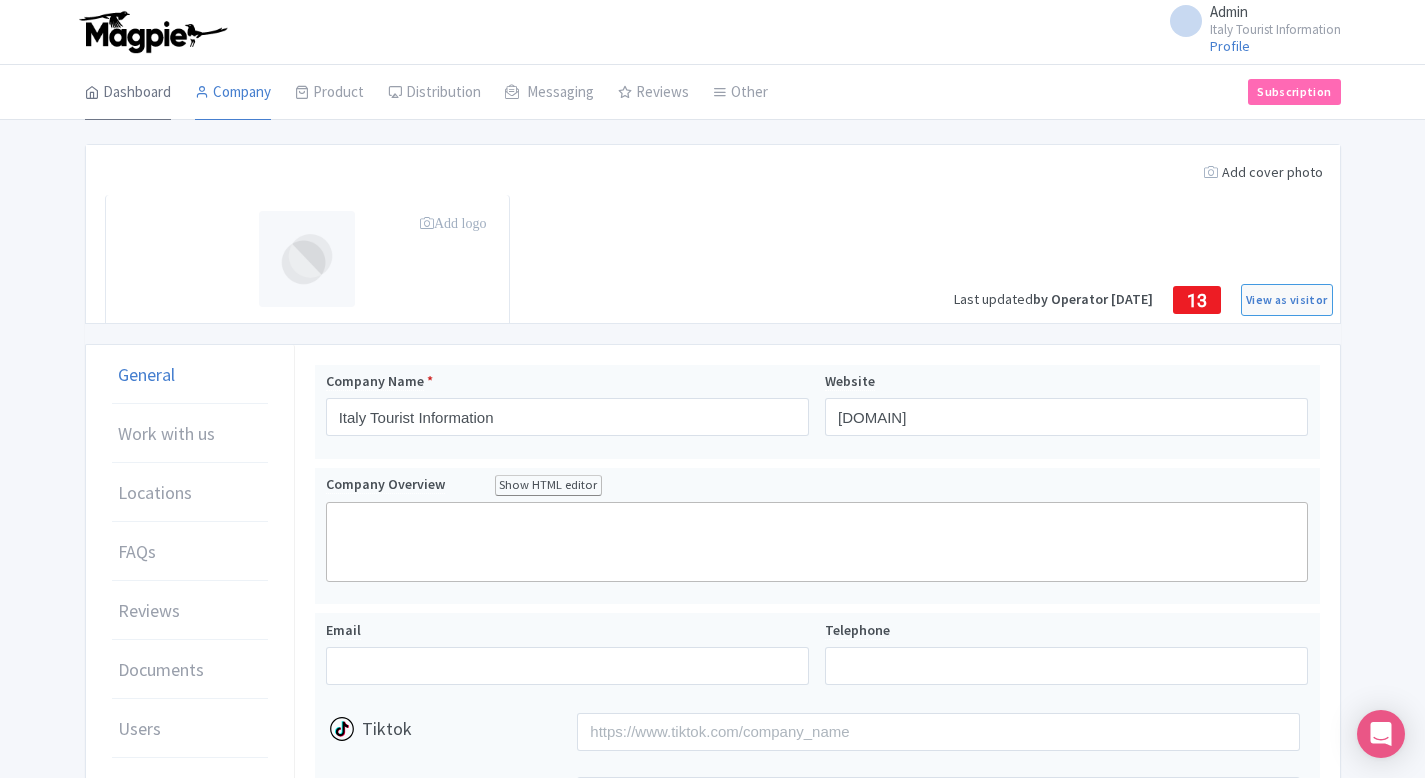 click on "Dashboard" at bounding box center [128, 93] 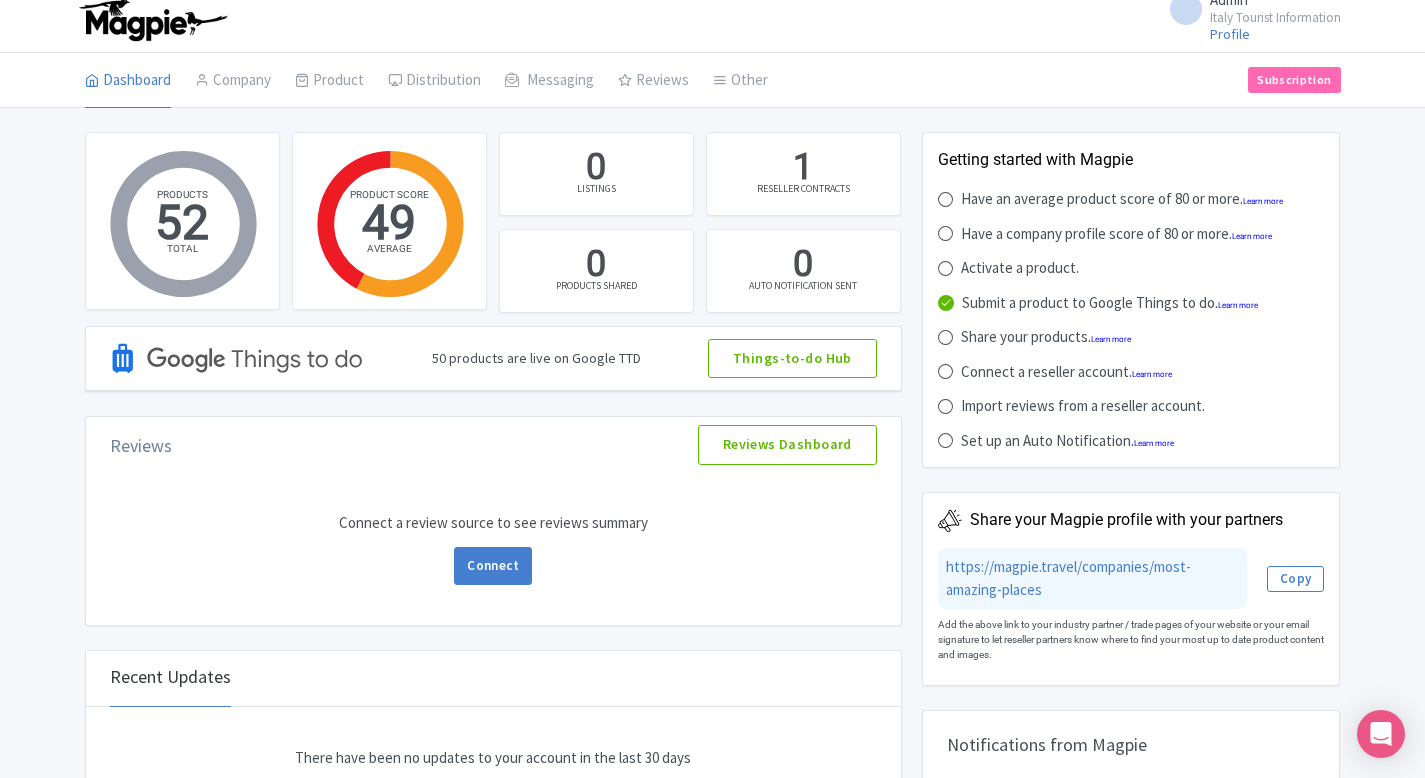 scroll, scrollTop: 0, scrollLeft: 0, axis: both 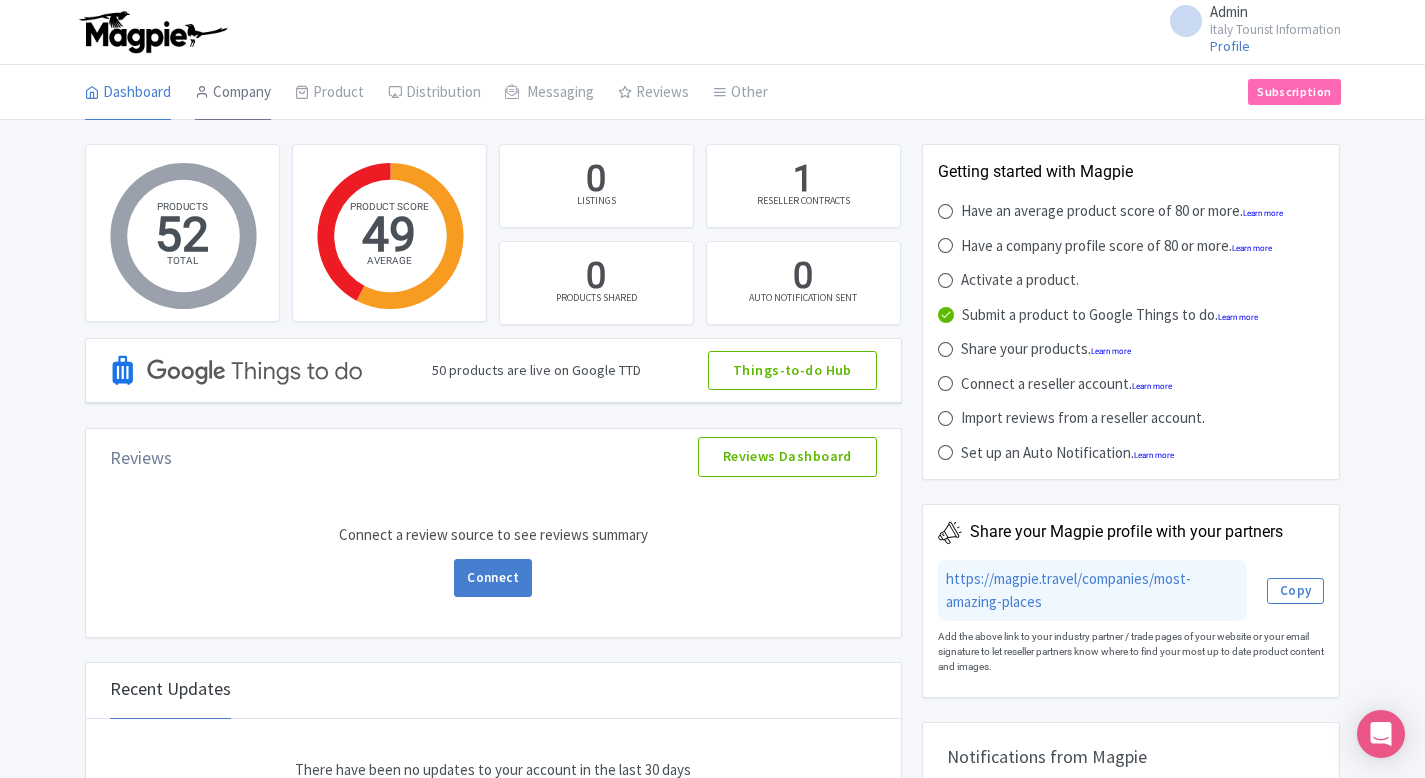click on "Company" at bounding box center [233, 93] 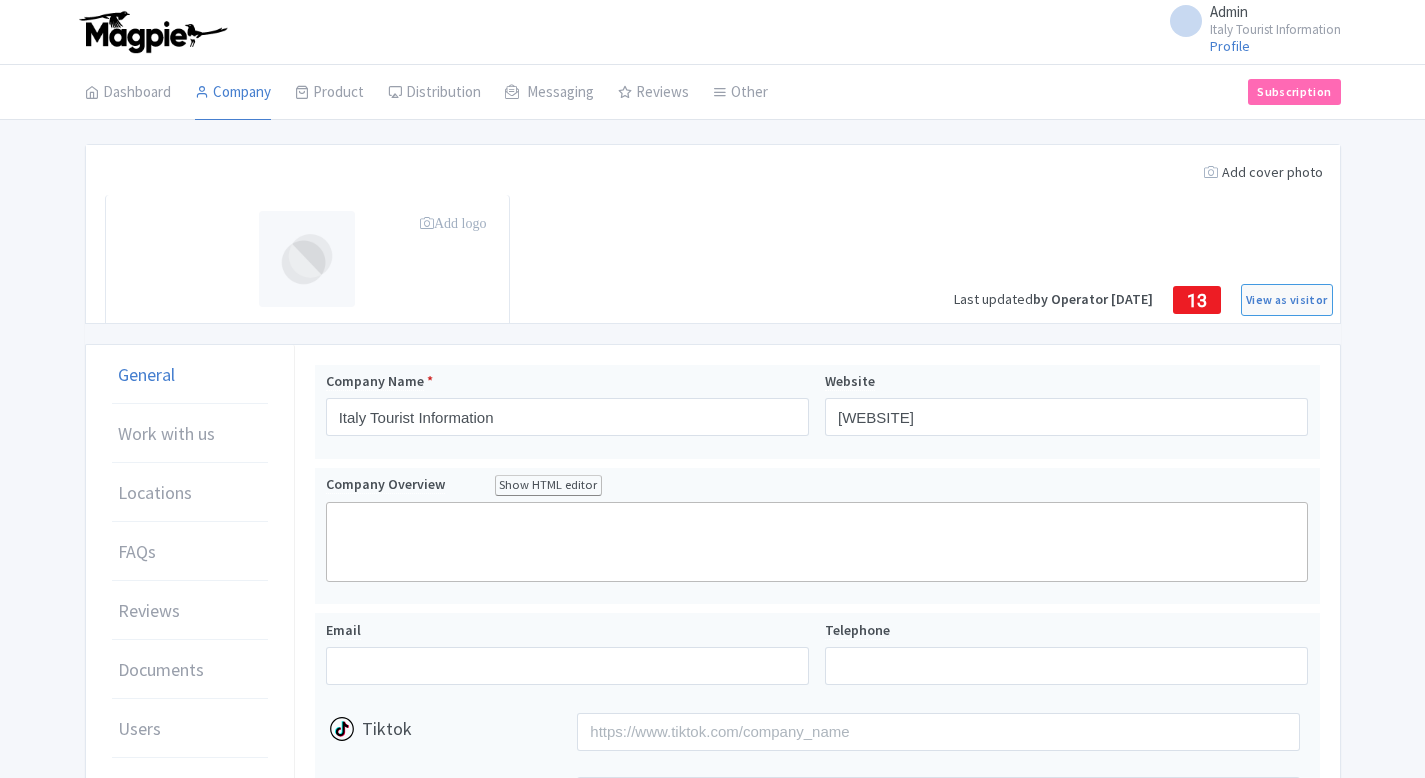 scroll, scrollTop: 0, scrollLeft: 0, axis: both 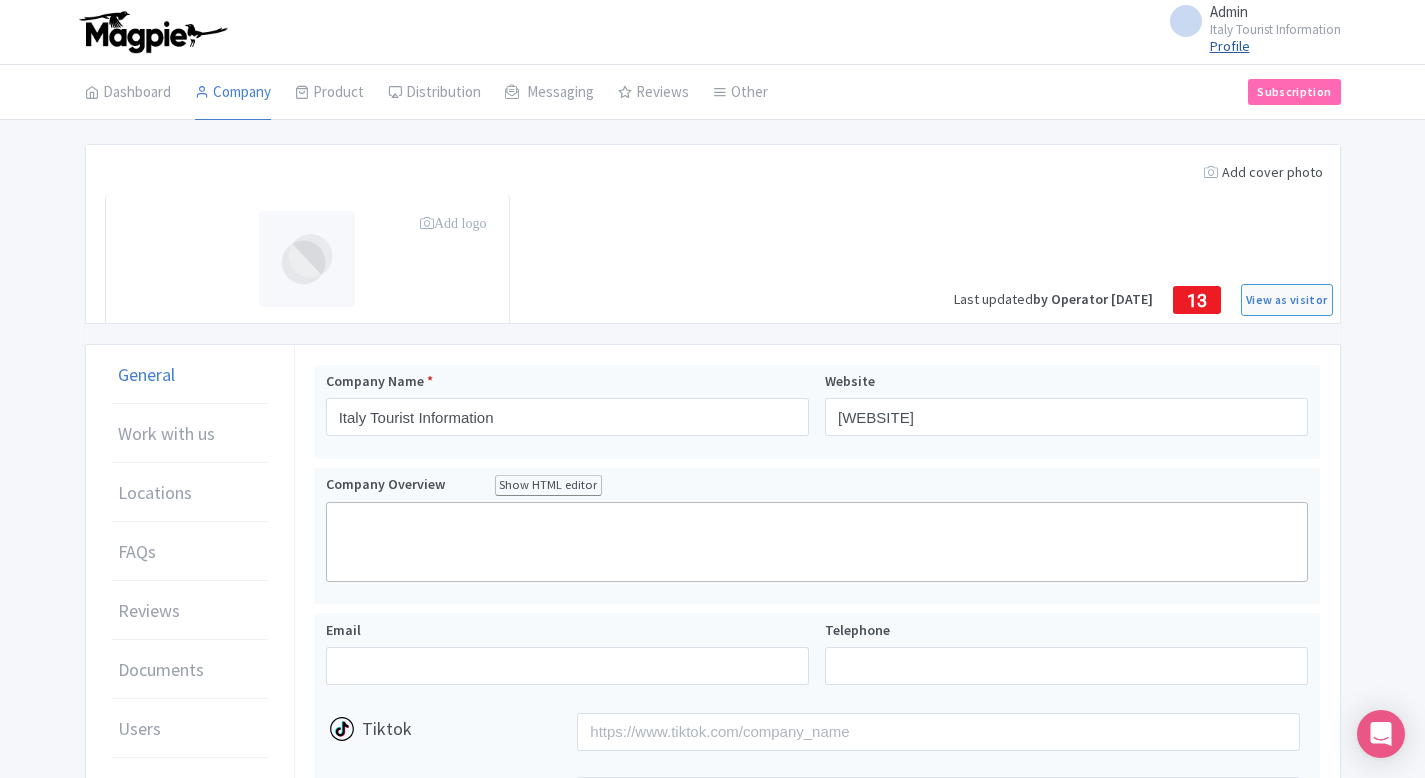 click on "Profile" at bounding box center [1230, 46] 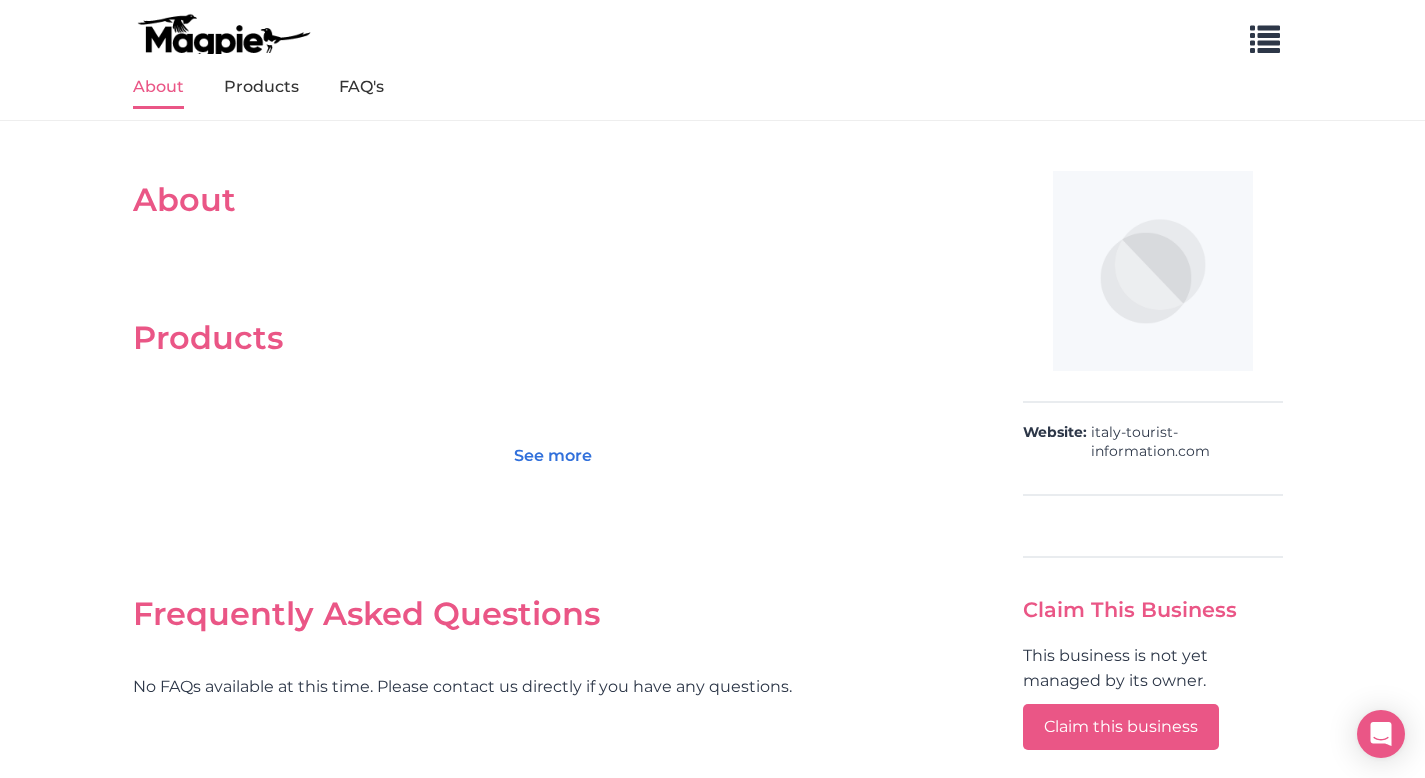 scroll, scrollTop: 0, scrollLeft: 0, axis: both 